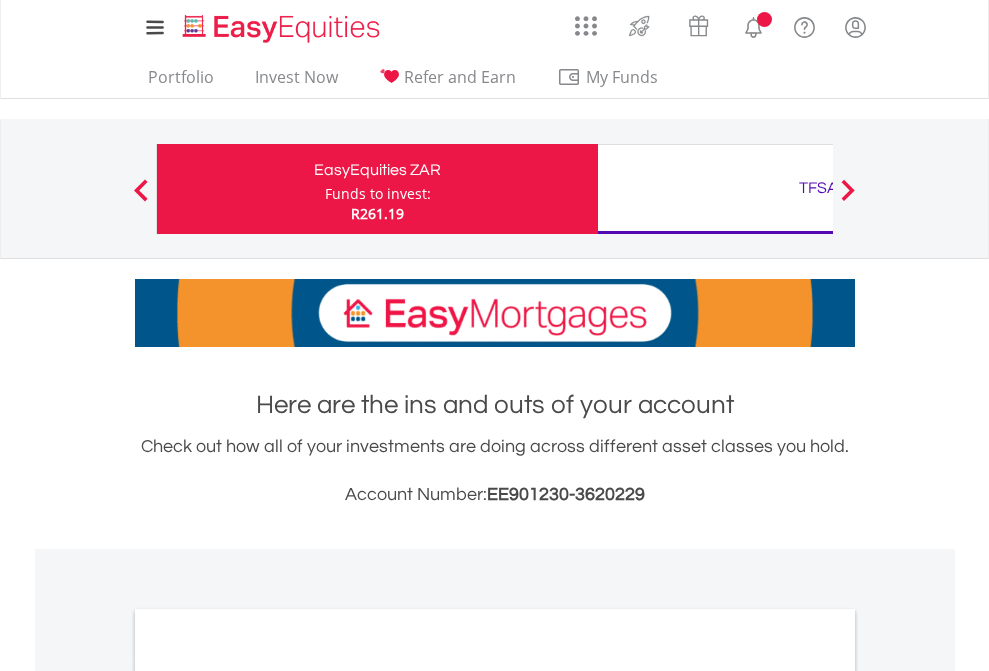 scroll, scrollTop: 0, scrollLeft: 0, axis: both 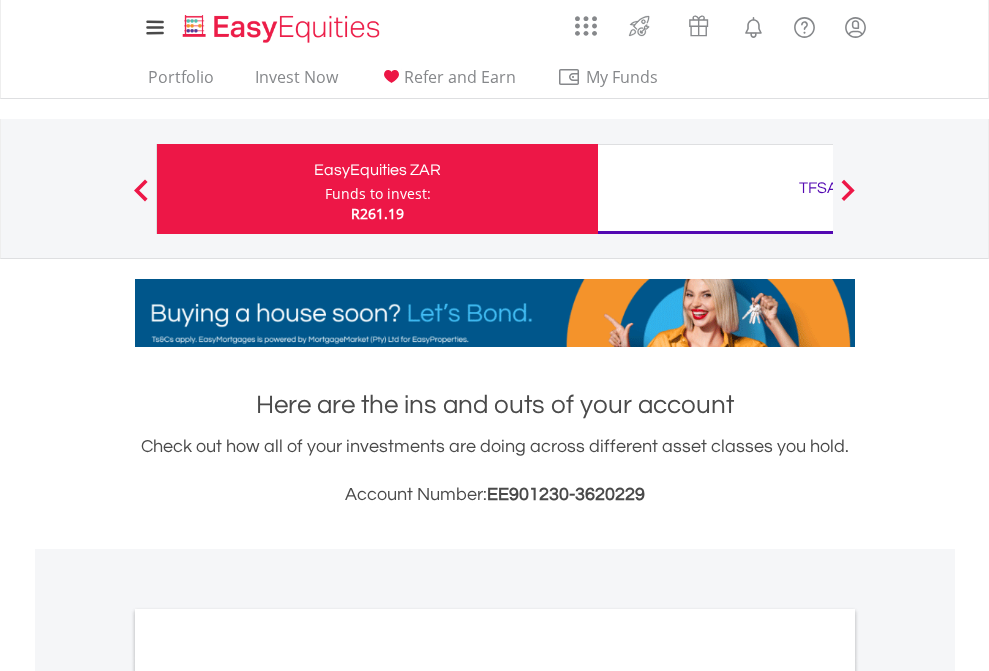 click on "Funds to invest:" at bounding box center (378, 194) 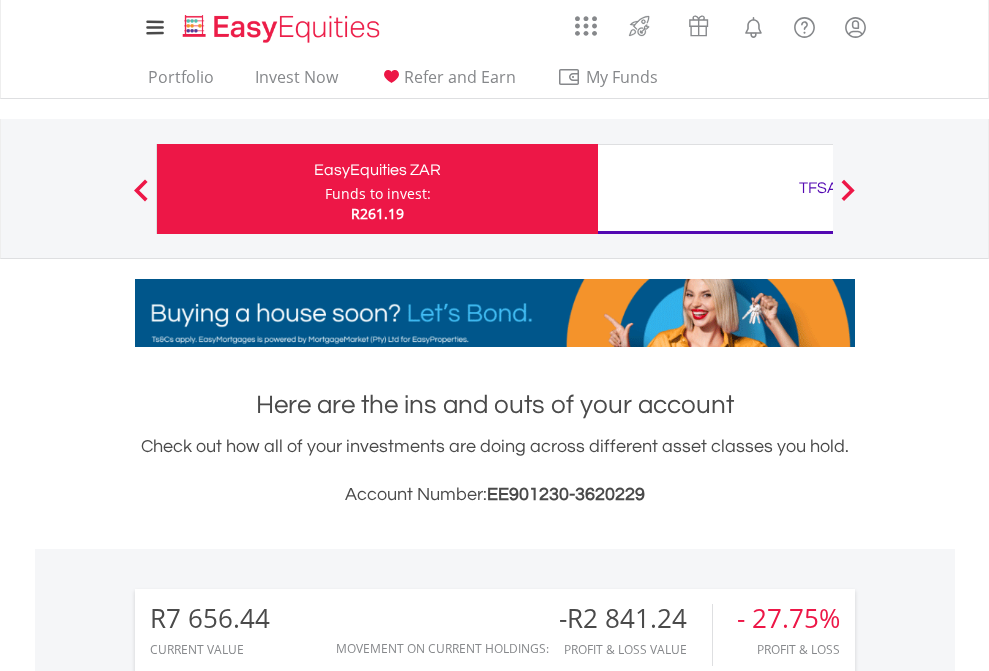 scroll, scrollTop: 999808, scrollLeft: 999687, axis: both 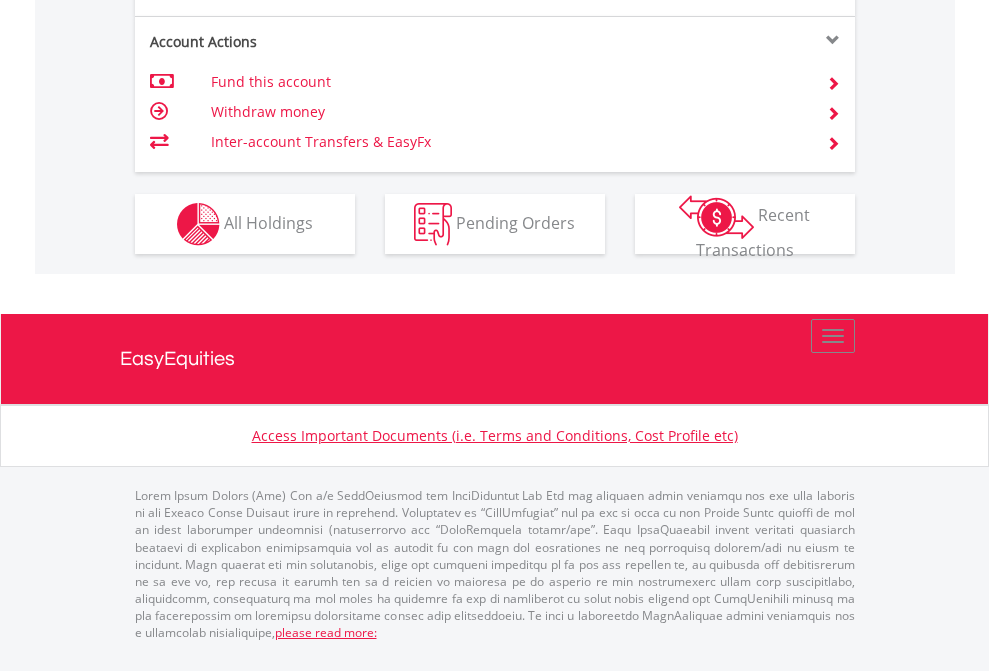 click on "Investment types" at bounding box center (706, -337) 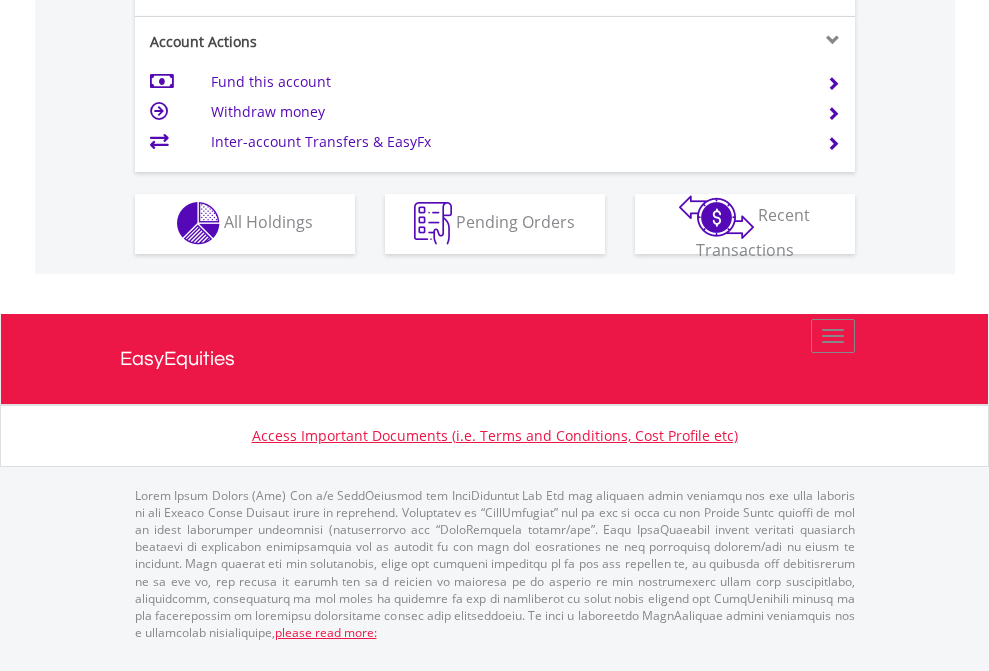 scroll, scrollTop: 1870, scrollLeft: 0, axis: vertical 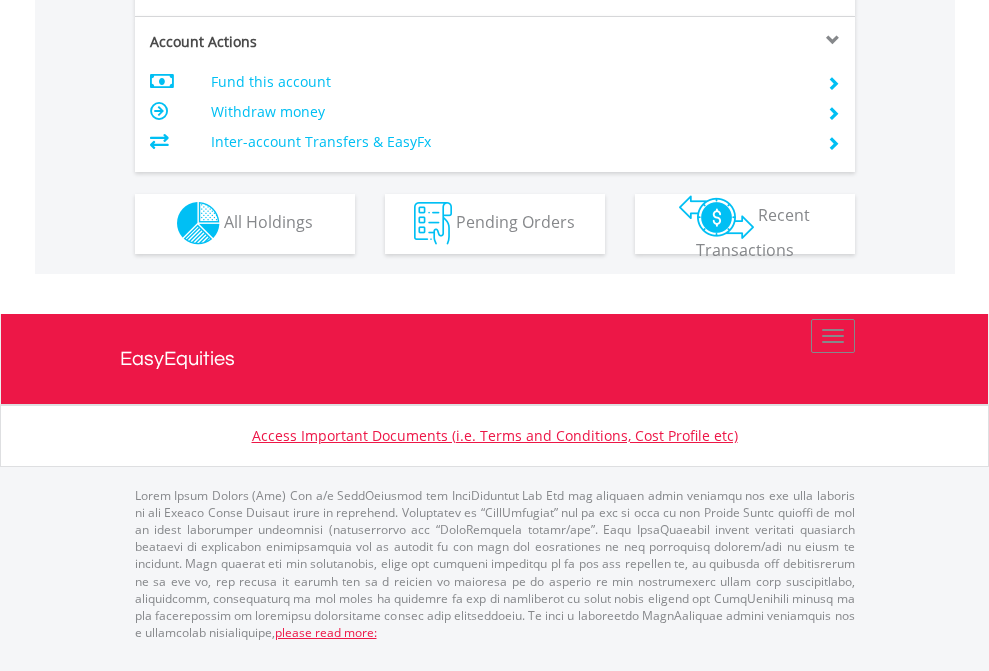 click on "Investment types" at bounding box center (706, -353) 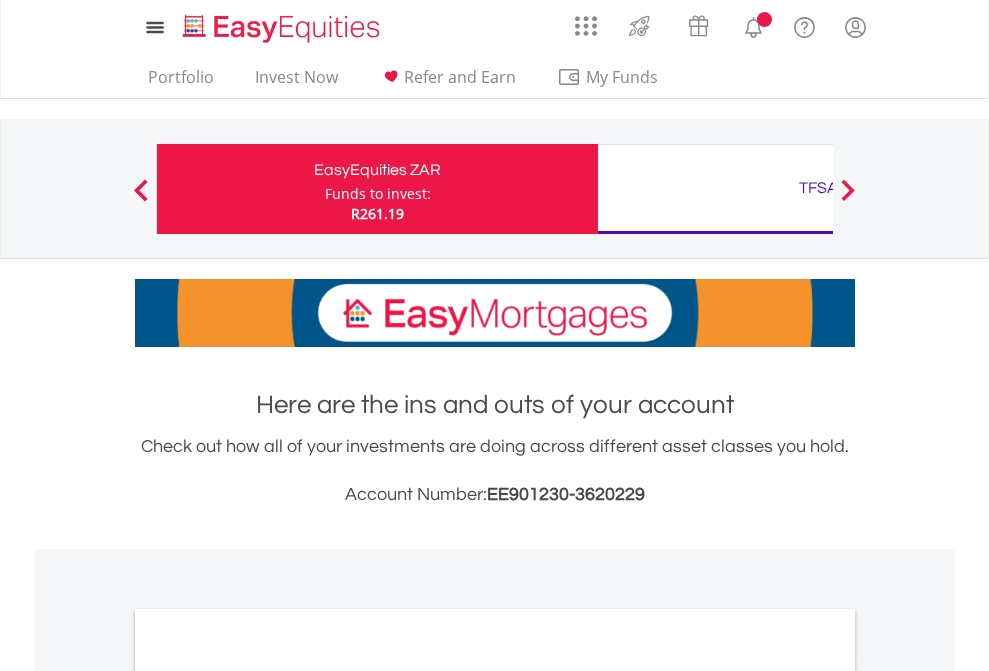 scroll, scrollTop: 0, scrollLeft: 0, axis: both 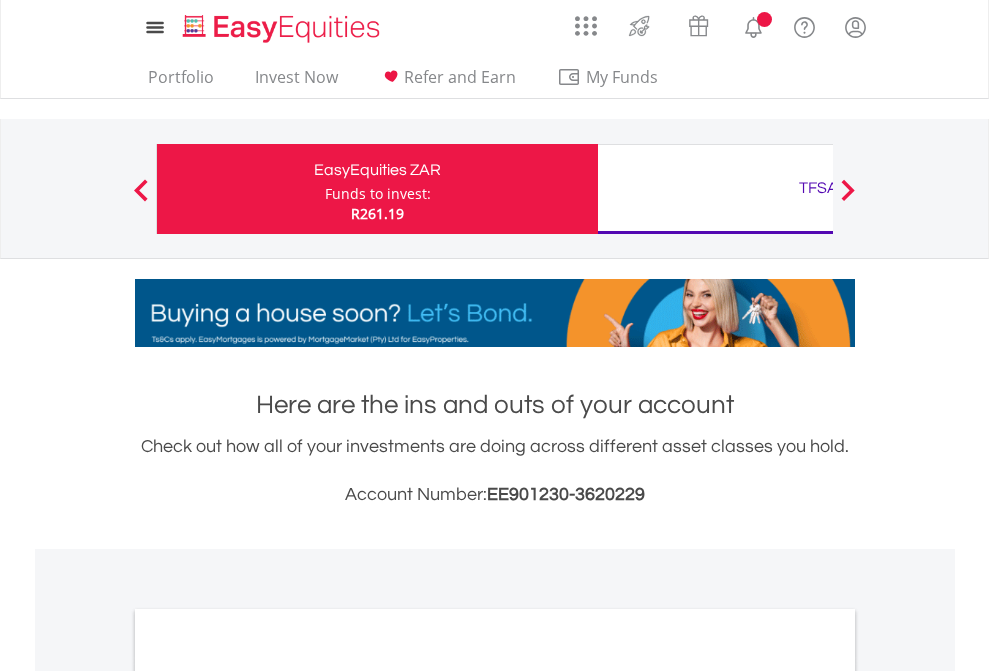 click on "All Holdings" at bounding box center [268, 1096] 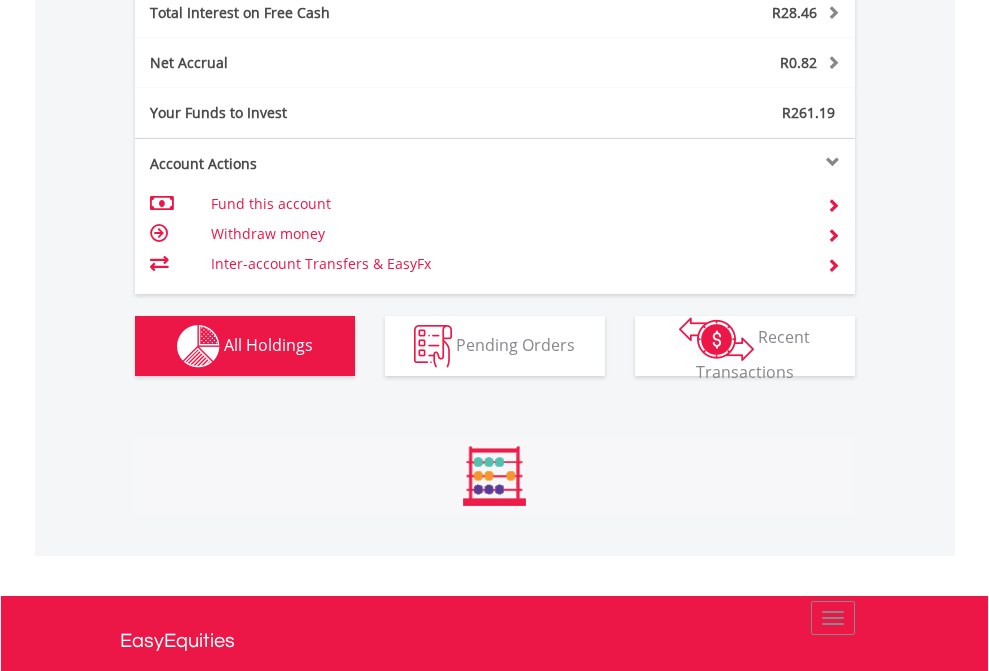 scroll, scrollTop: 999808, scrollLeft: 999687, axis: both 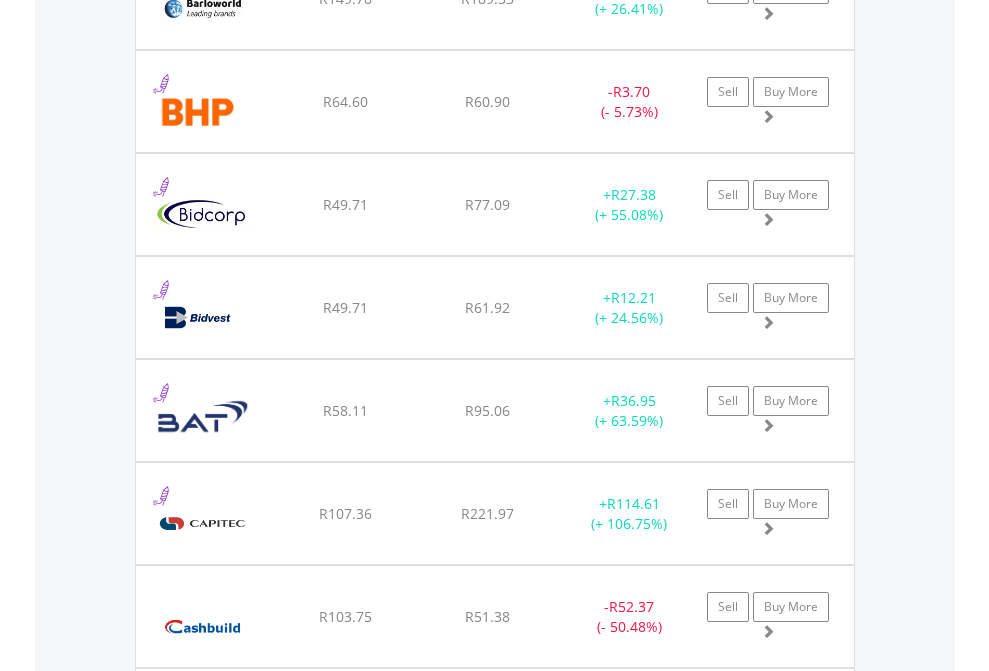 click on "TFSA" at bounding box center (818, -2116) 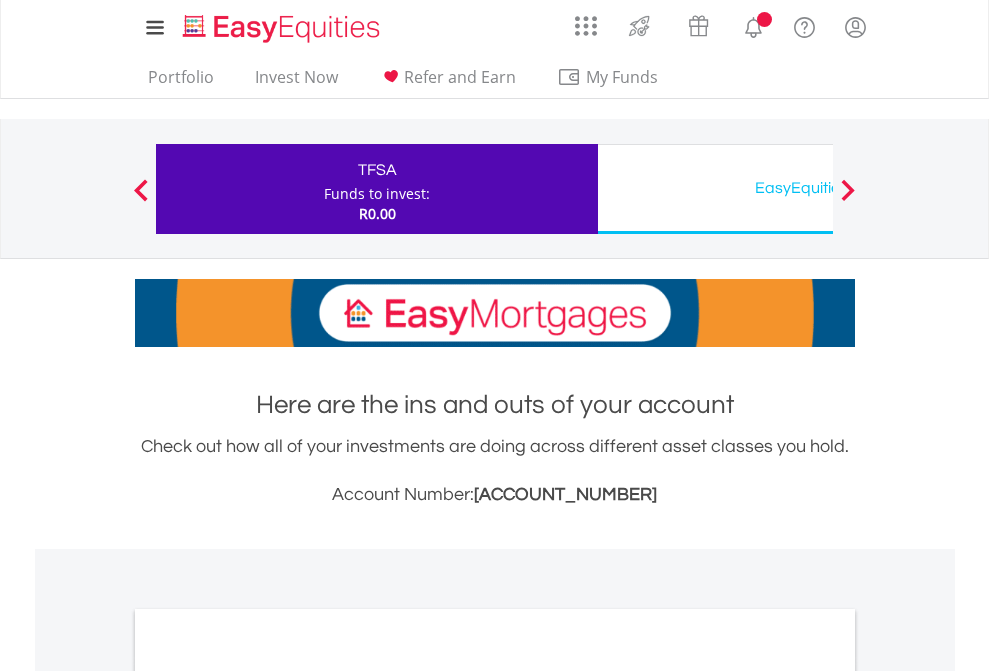 scroll, scrollTop: 0, scrollLeft: 0, axis: both 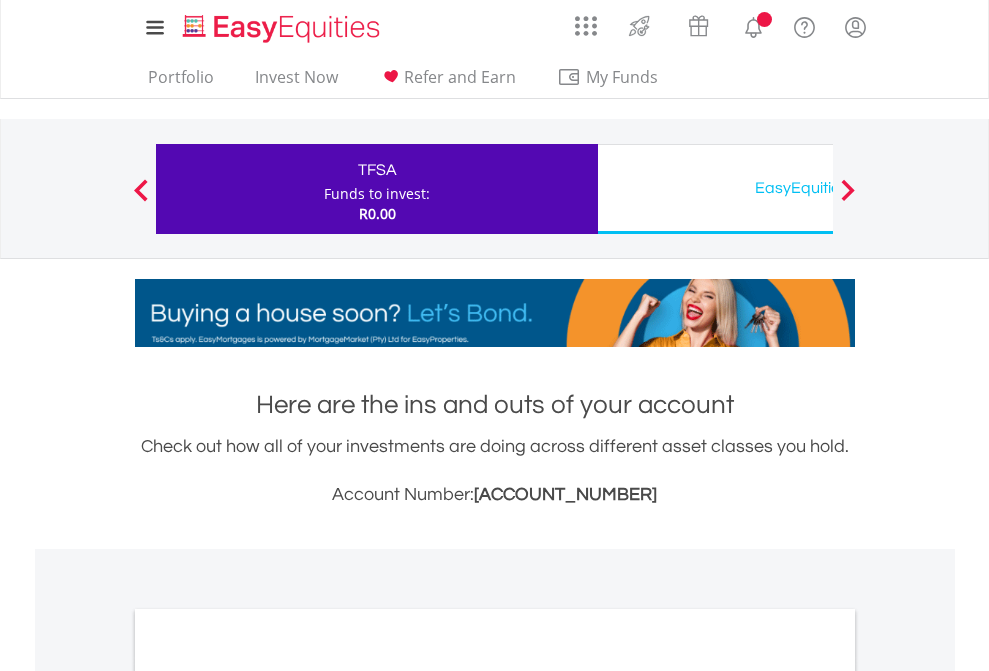 click on "All Holdings" at bounding box center [268, 1096] 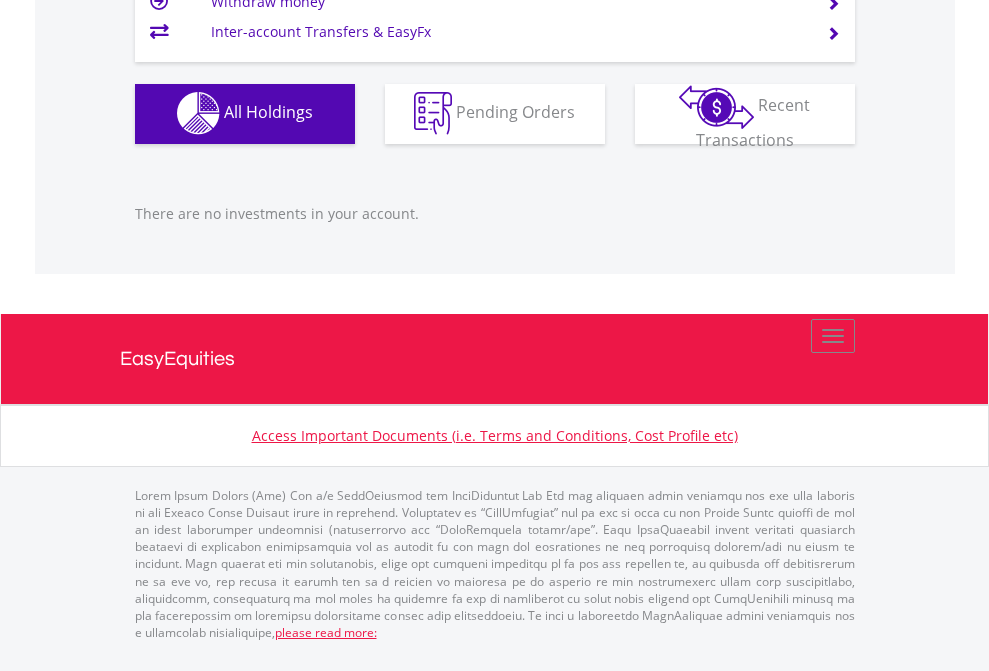 scroll, scrollTop: 1980, scrollLeft: 0, axis: vertical 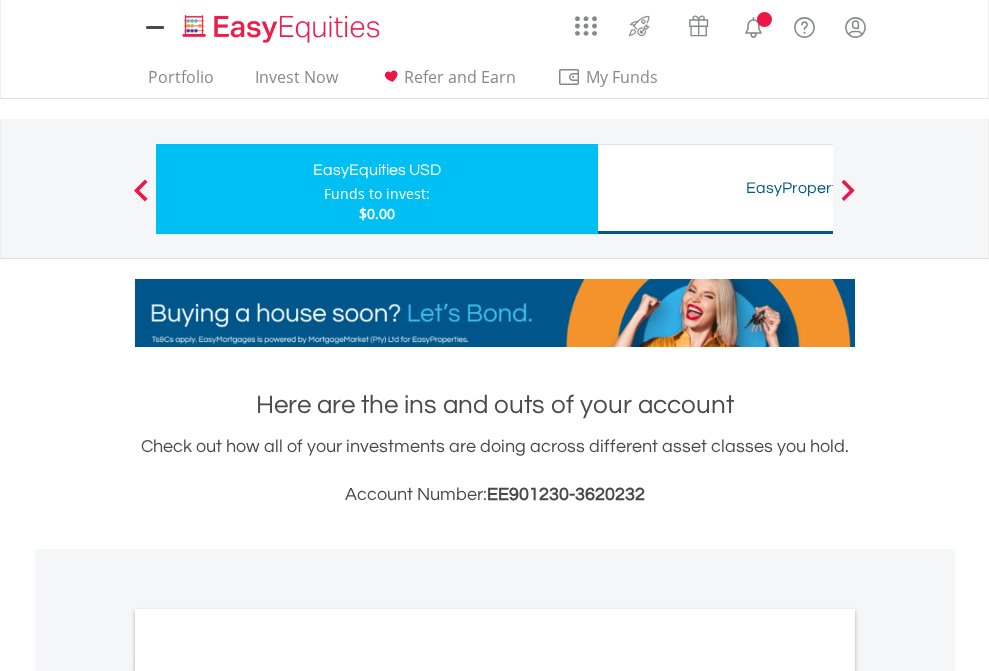 click on "All Holdings" at bounding box center [268, 1096] 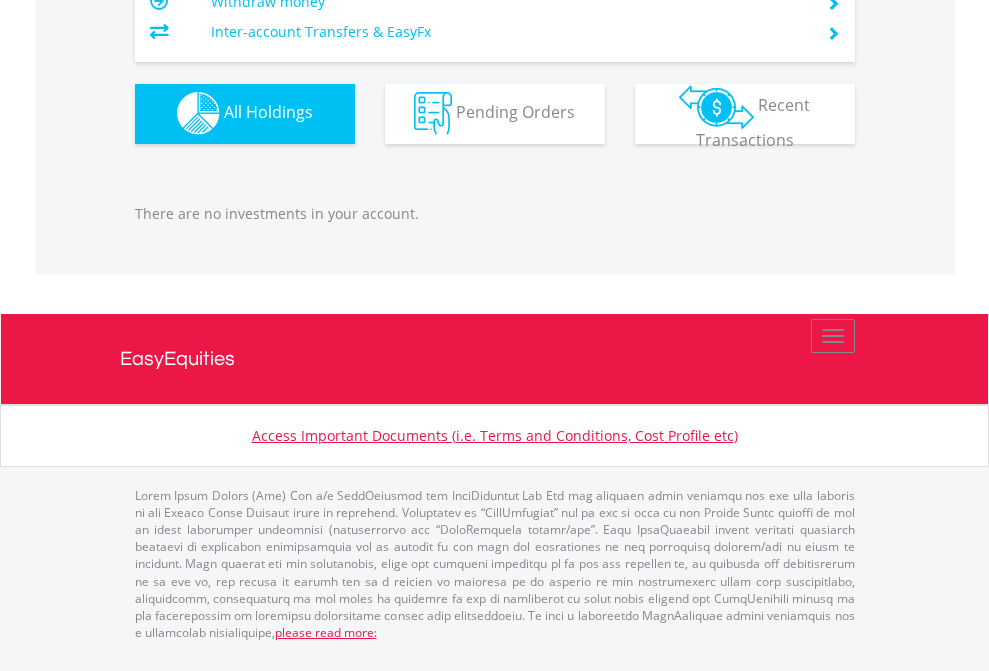 scroll, scrollTop: 1980, scrollLeft: 0, axis: vertical 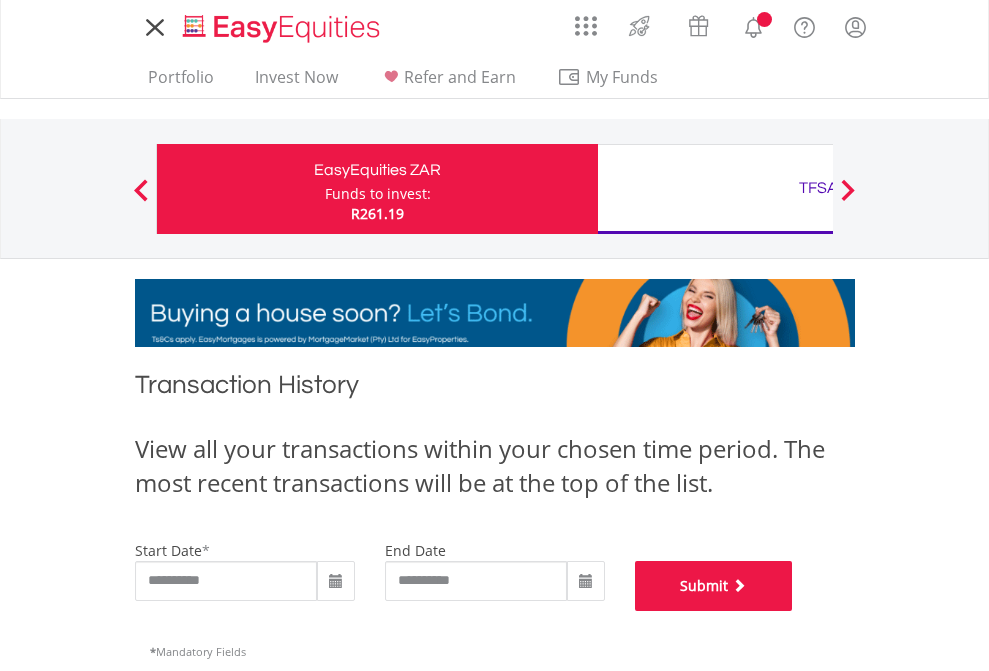 click on "Submit" at bounding box center [714, 586] 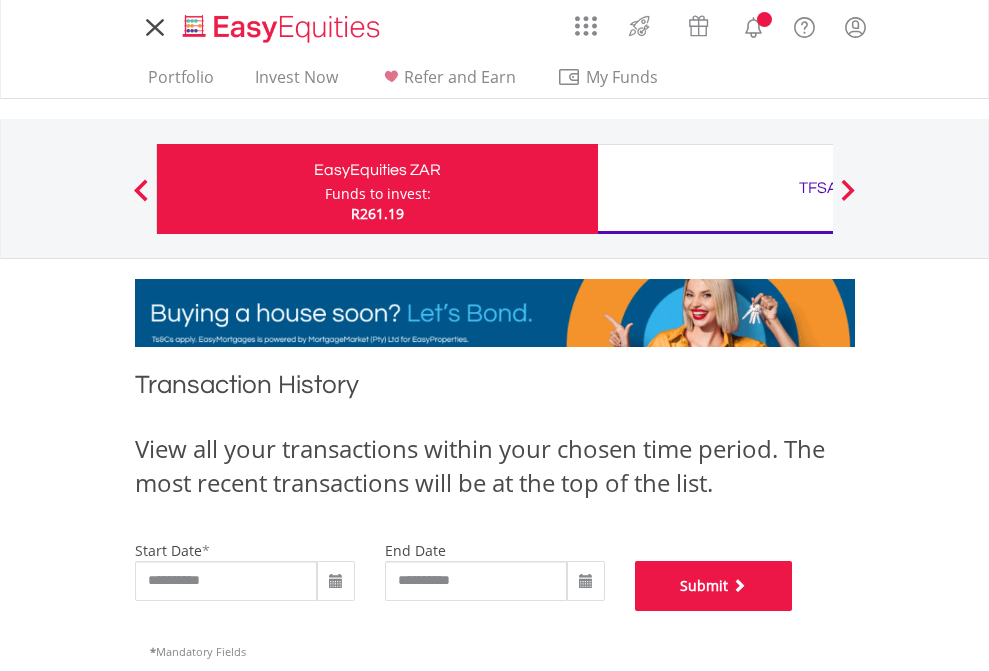 scroll, scrollTop: 811, scrollLeft: 0, axis: vertical 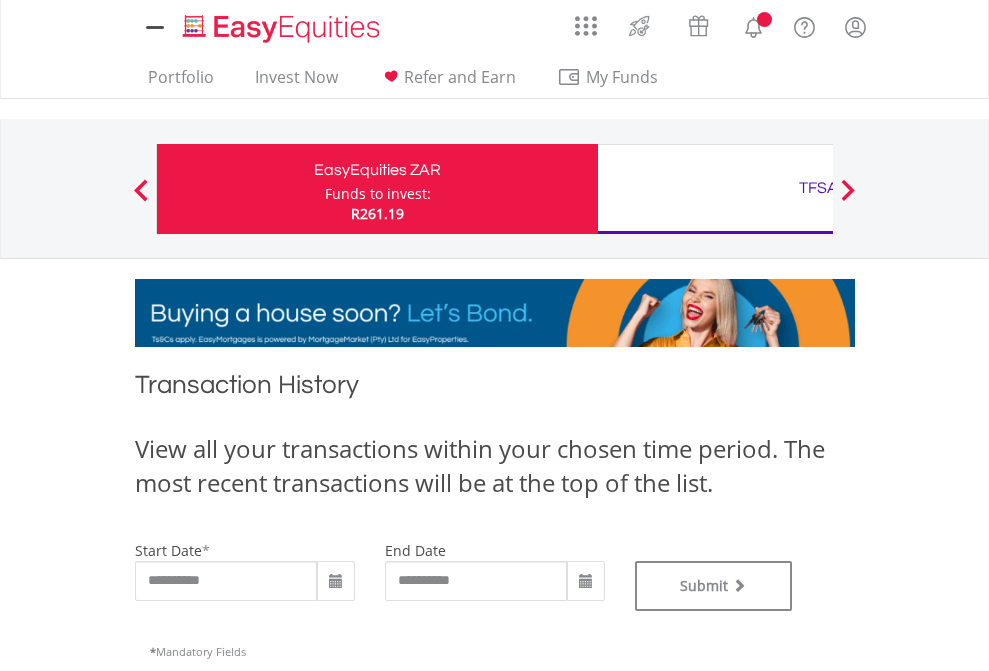 click on "TFSA" at bounding box center [818, 188] 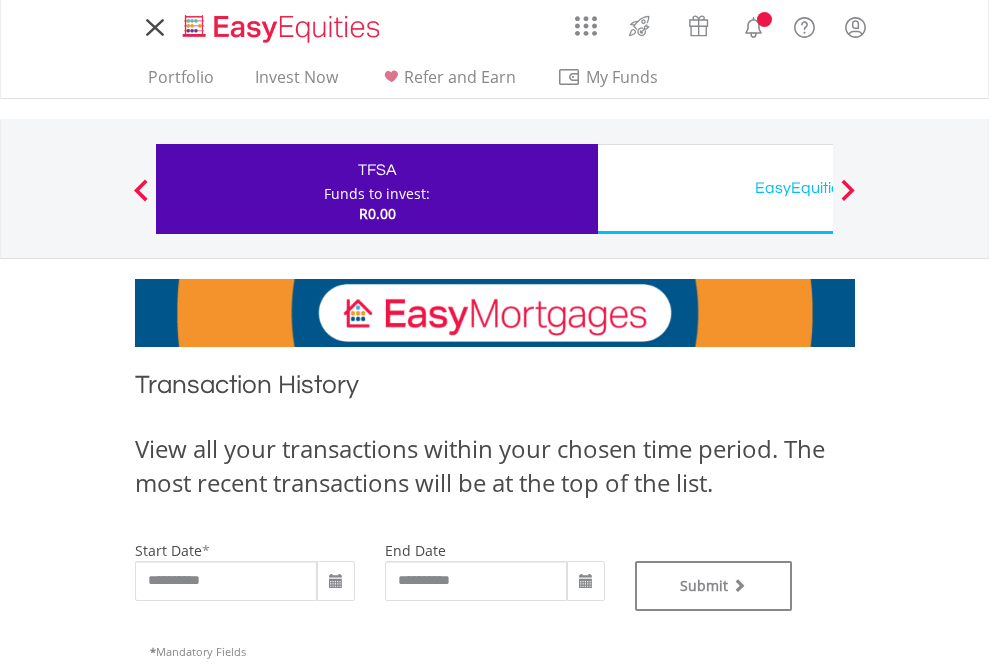 scroll, scrollTop: 0, scrollLeft: 0, axis: both 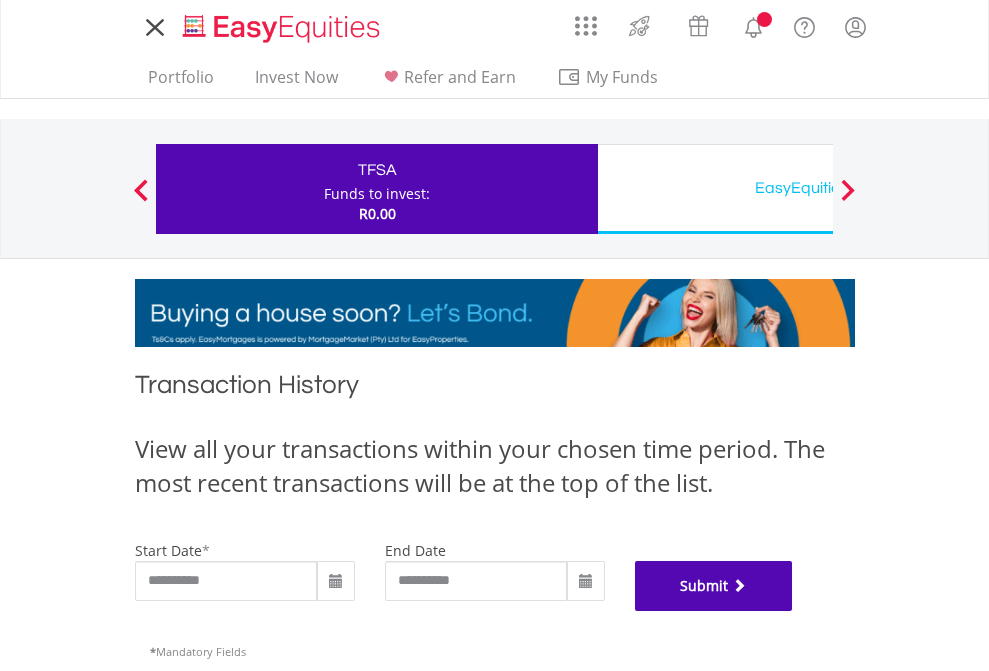 click on "Submit" at bounding box center [714, 586] 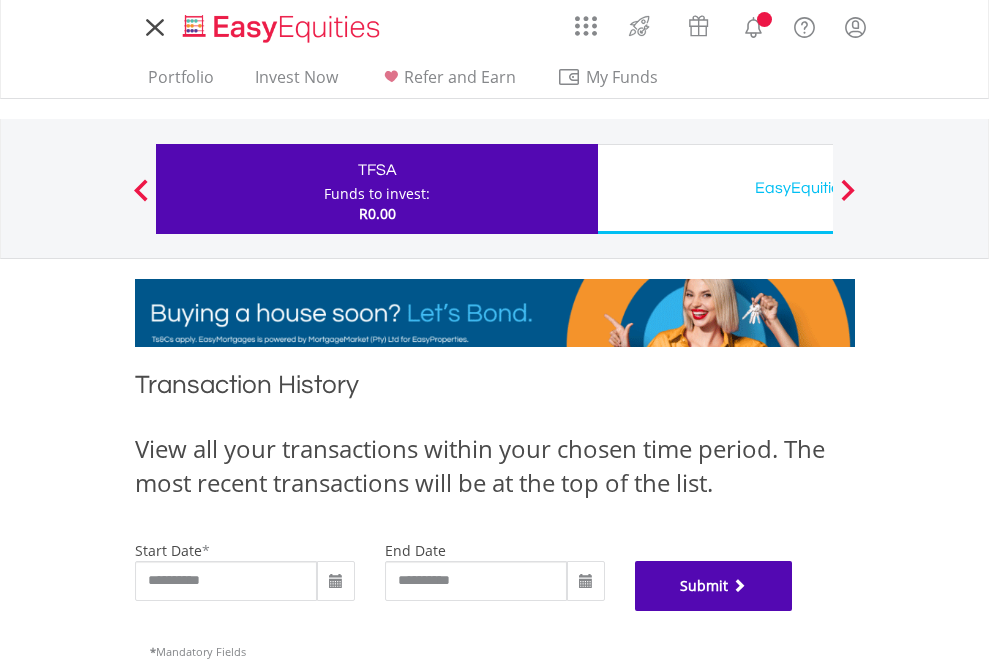 scroll, scrollTop: 811, scrollLeft: 0, axis: vertical 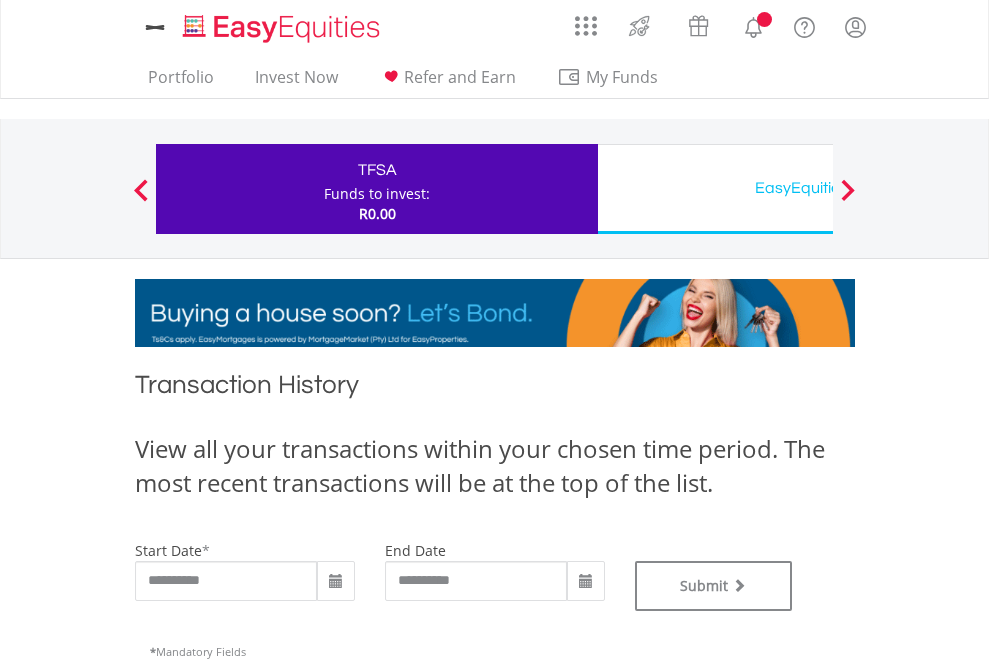 click on "EasyEquities USD" at bounding box center [818, 188] 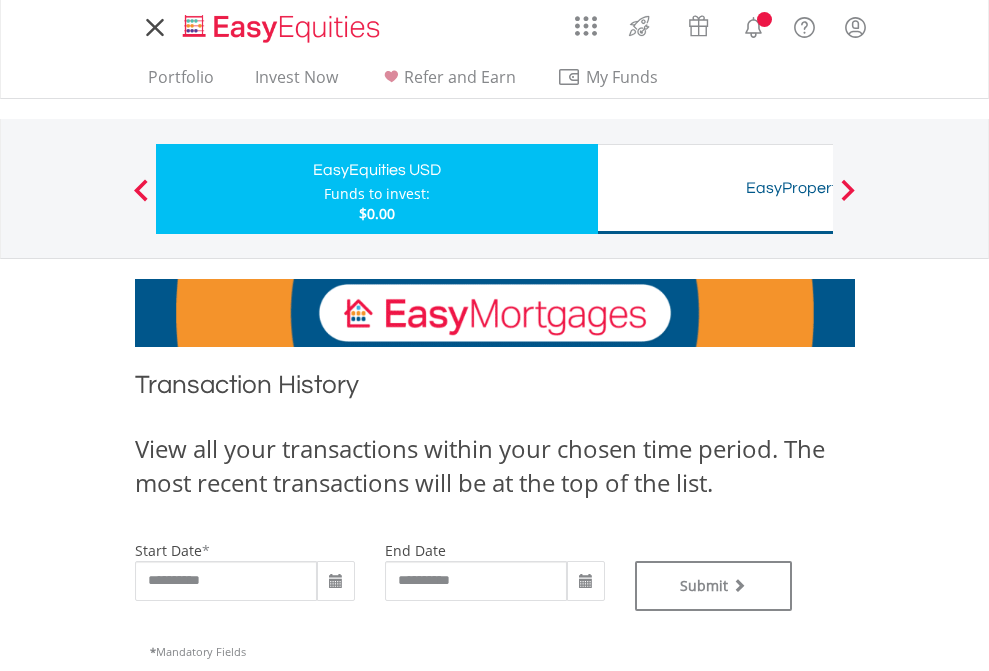 scroll, scrollTop: 0, scrollLeft: 0, axis: both 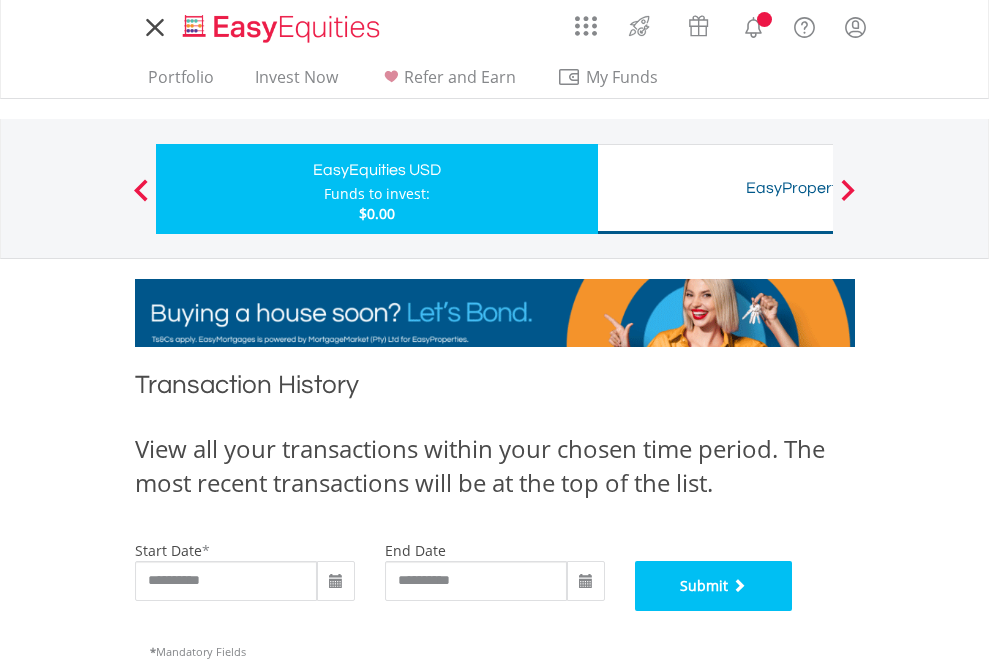 click on "Submit" at bounding box center (714, 586) 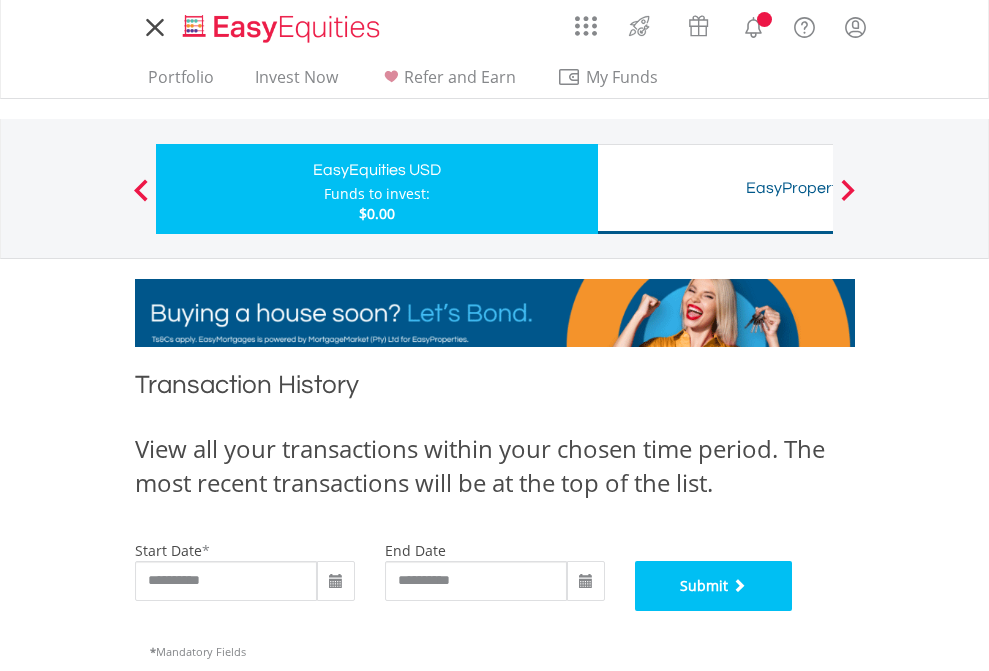 scroll, scrollTop: 811, scrollLeft: 0, axis: vertical 